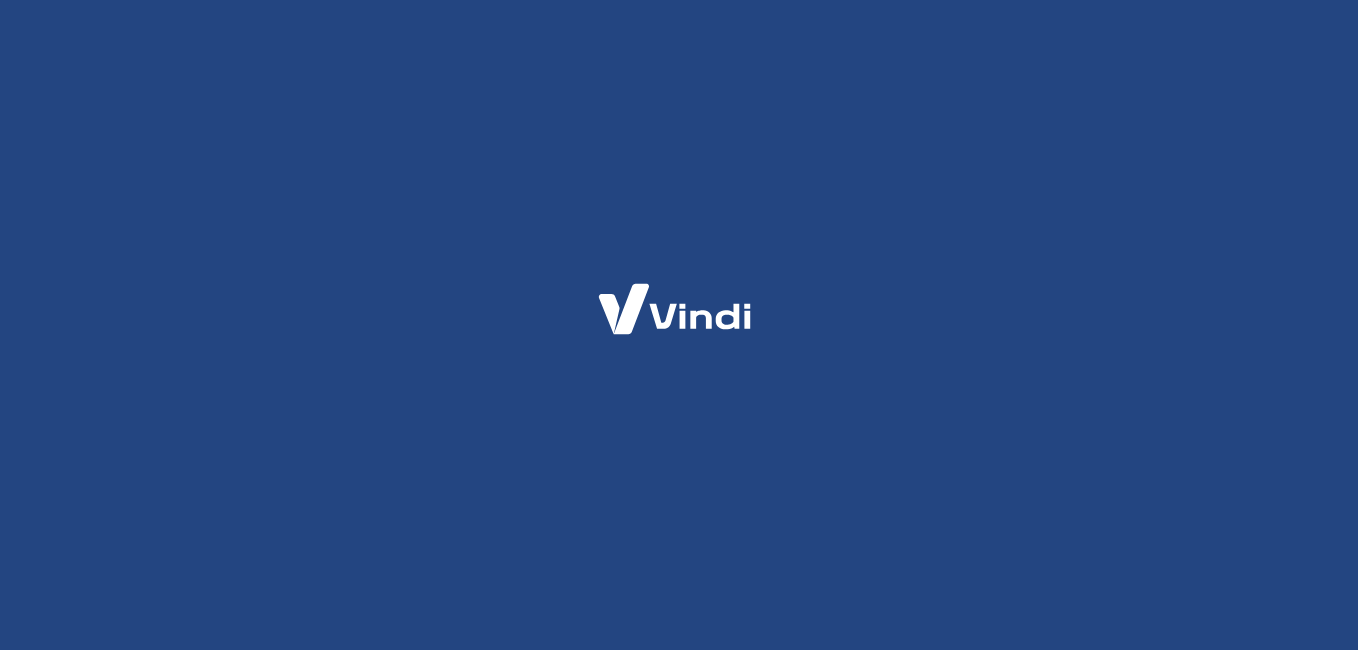 scroll, scrollTop: 0, scrollLeft: 0, axis: both 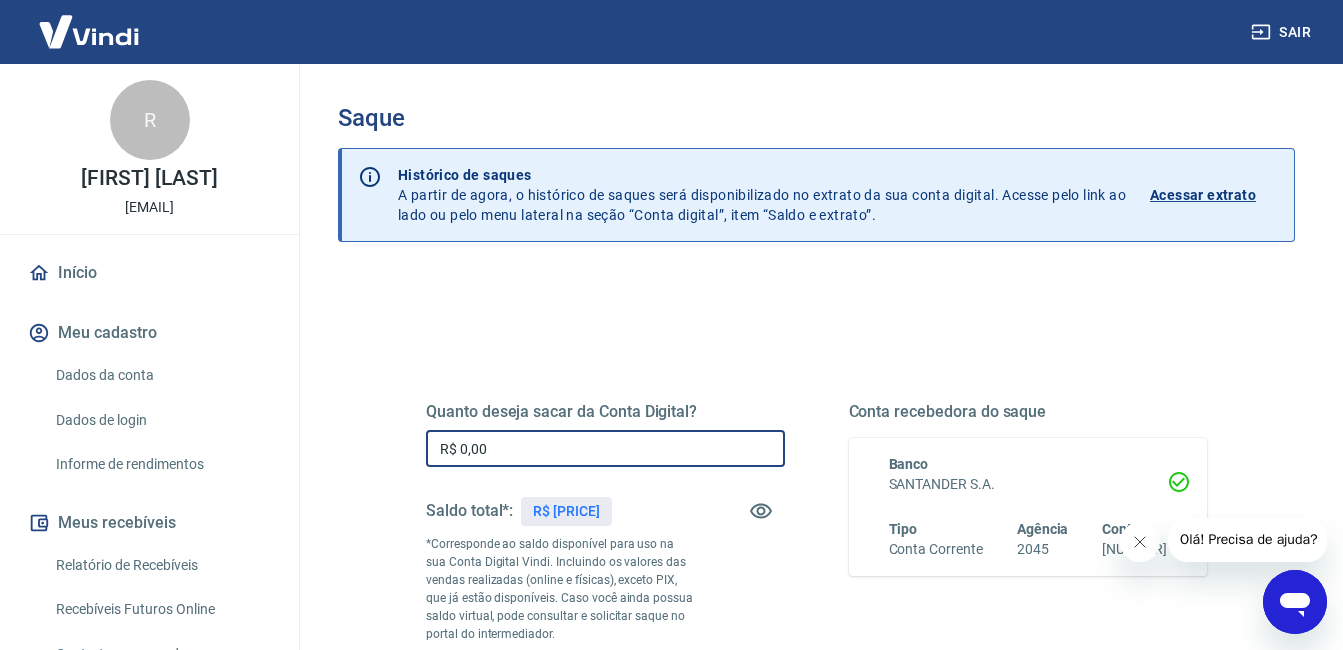 click on "R$ 0,00" at bounding box center (605, 448) 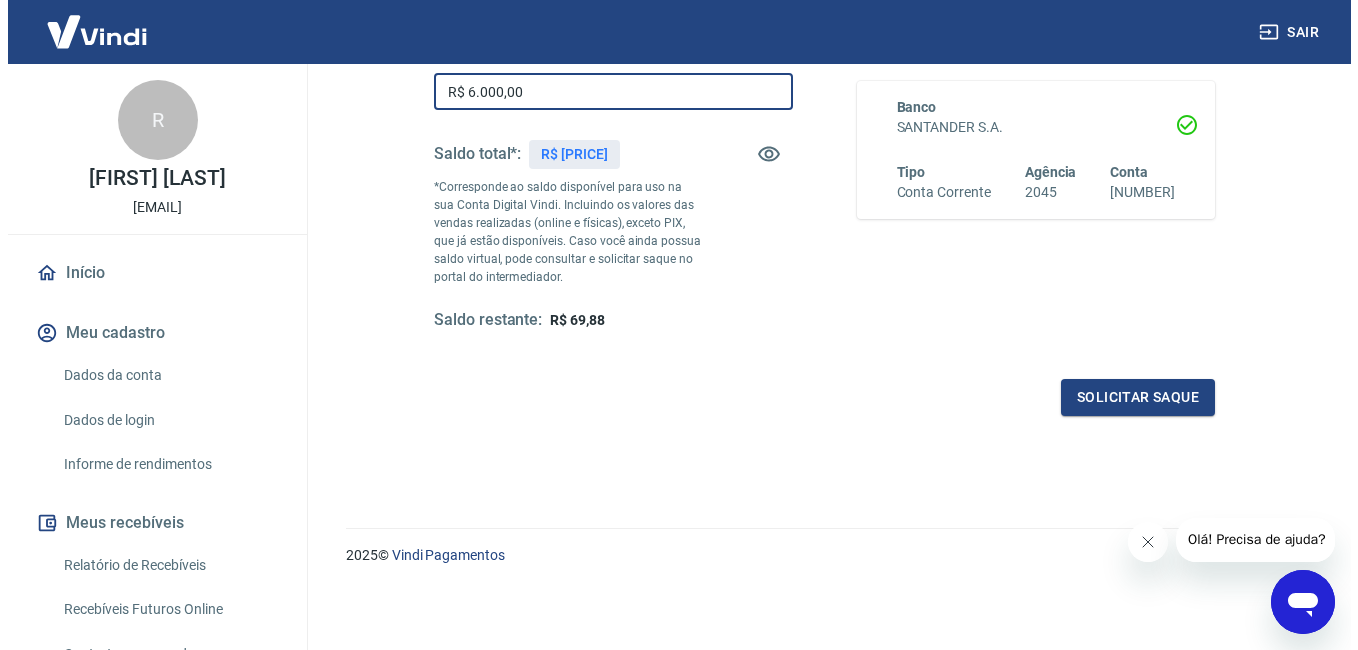 scroll, scrollTop: 309, scrollLeft: 0, axis: vertical 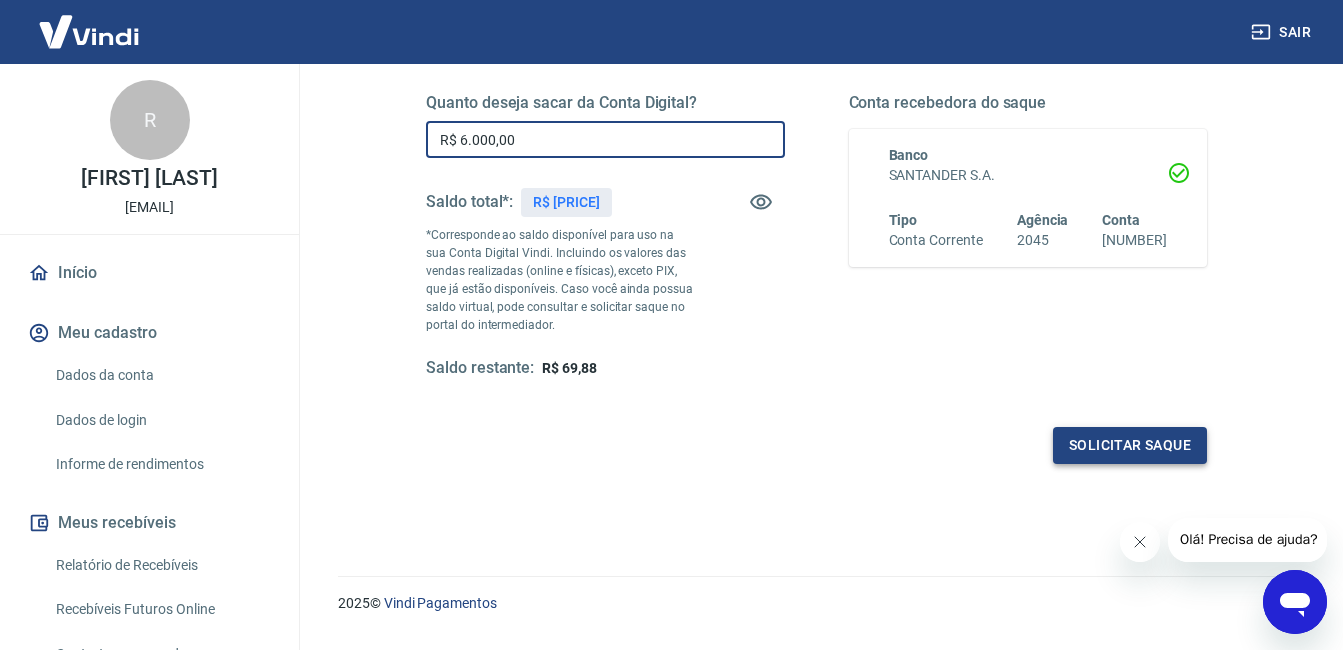 type on "R$ 6.000,00" 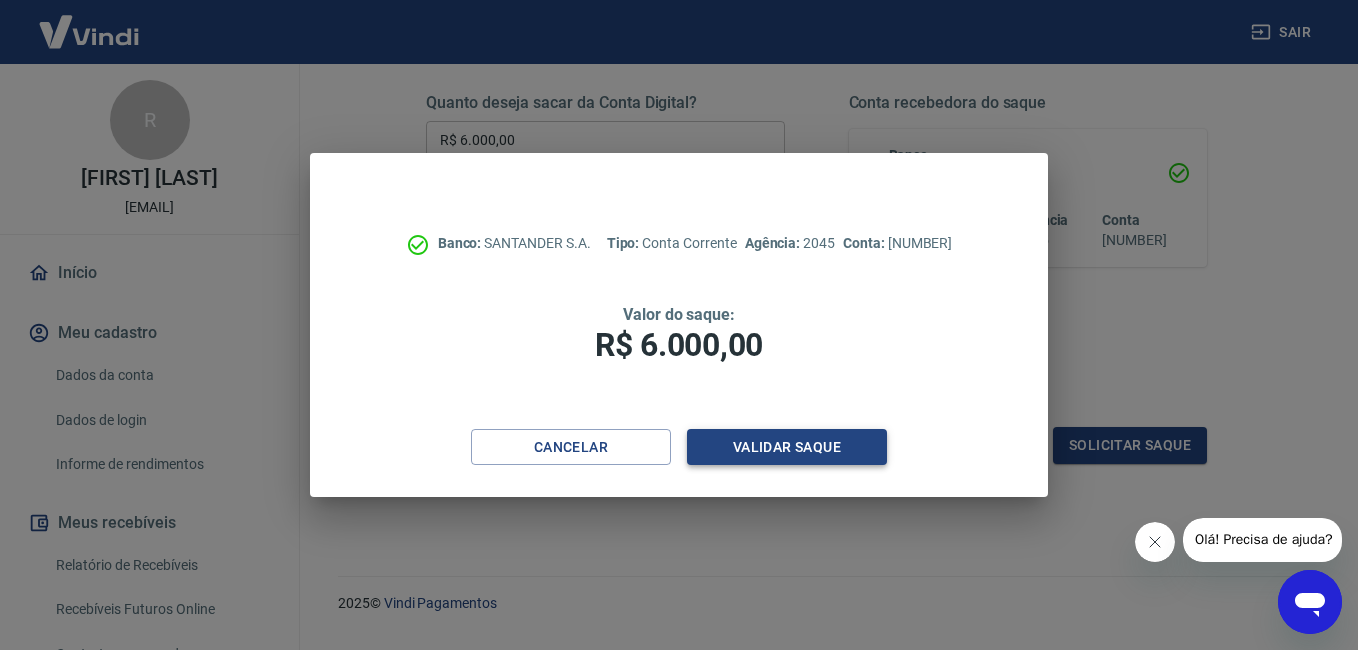 click on "Validar saque" at bounding box center (787, 447) 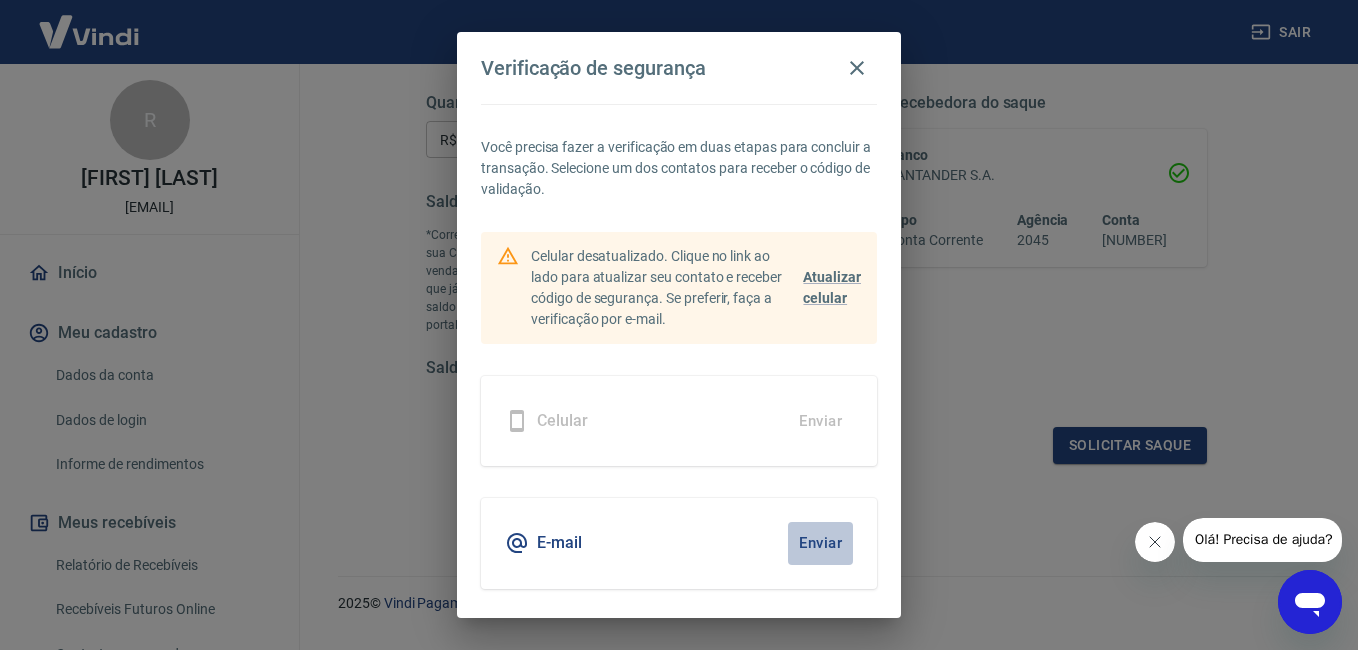 click on "Enviar" at bounding box center (820, 543) 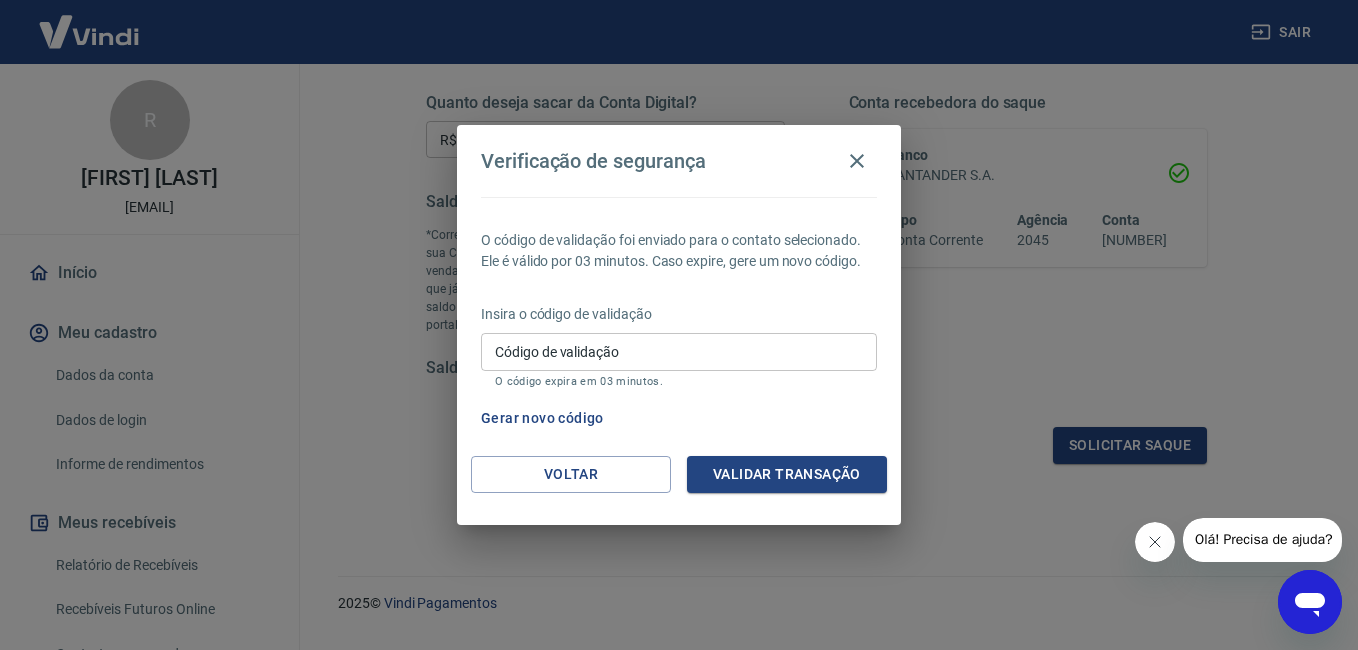 click on "Código de validação" at bounding box center (679, 351) 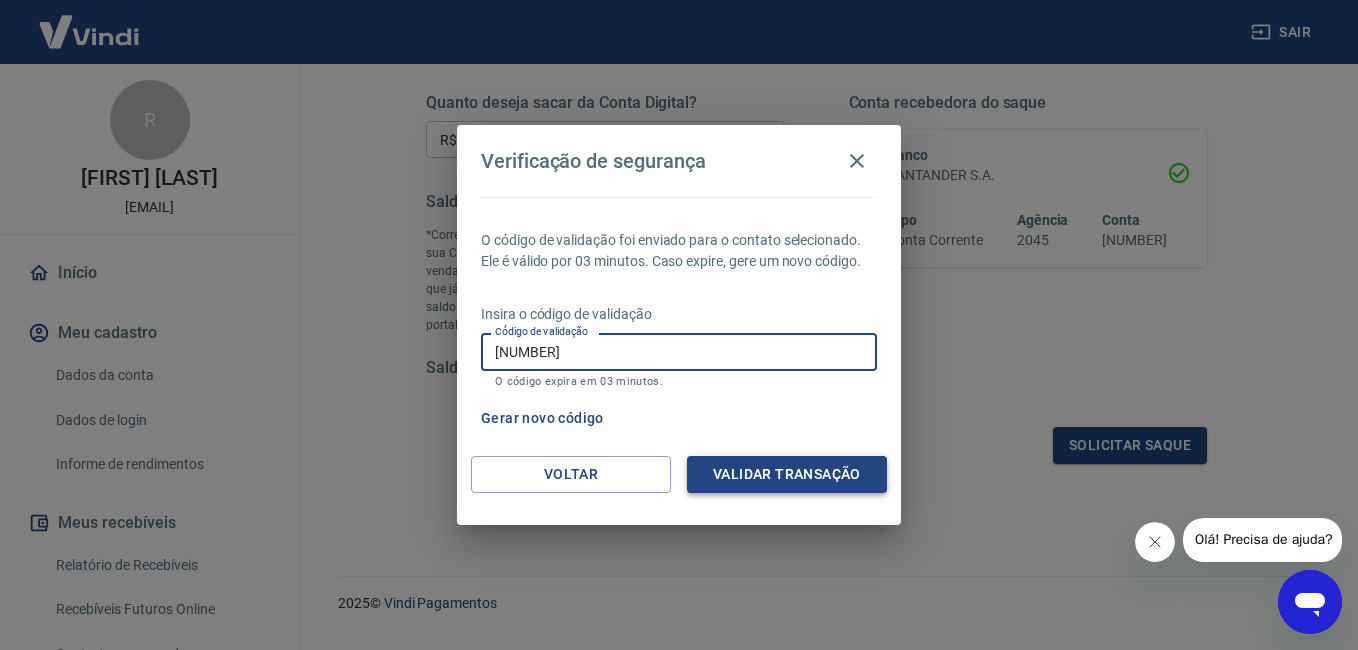 type on "831077" 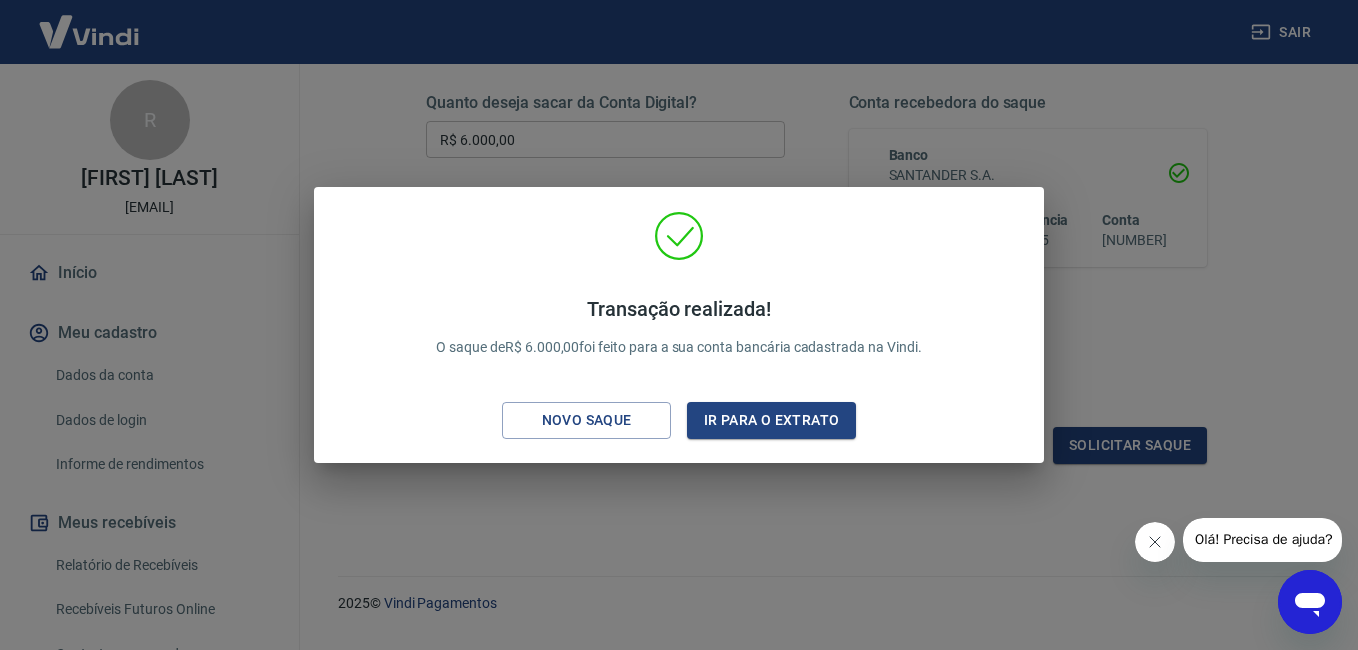 click on "Transação realizada! O saque de  R$ 6.000,00  foi feito para a sua conta bancária cadastrada na Vindi. Novo saque Ir para o extrato" at bounding box center [679, 325] 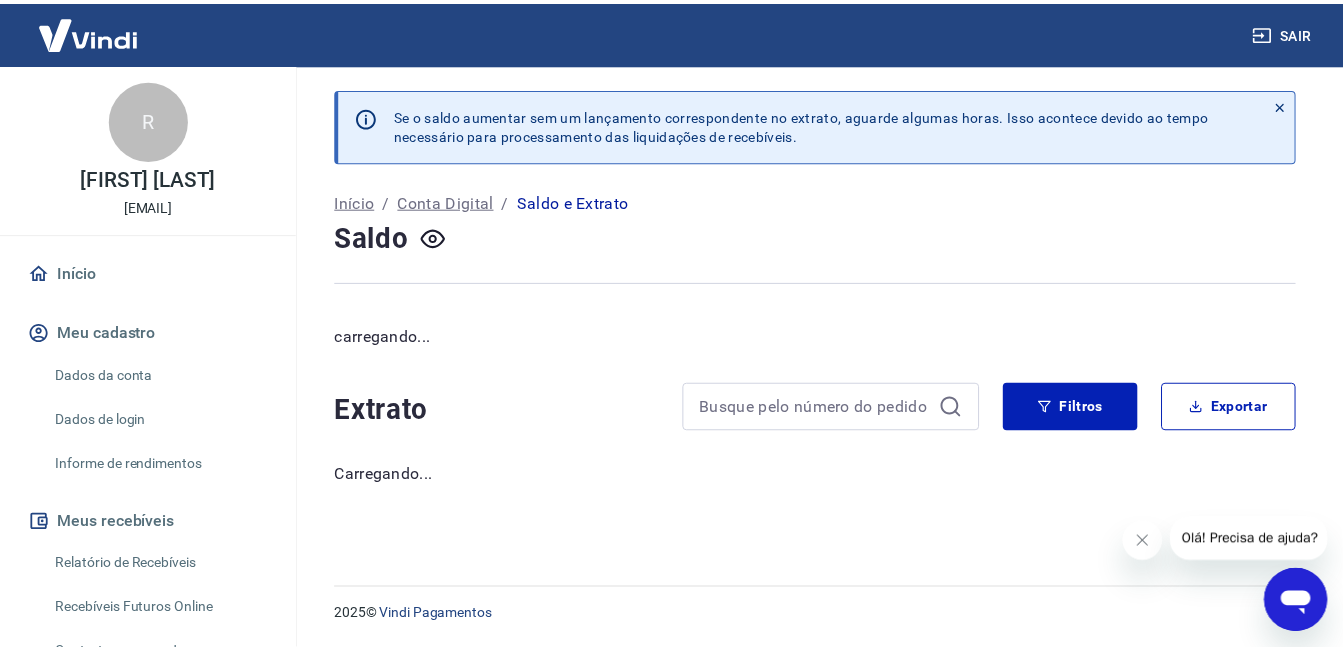 scroll, scrollTop: 0, scrollLeft: 0, axis: both 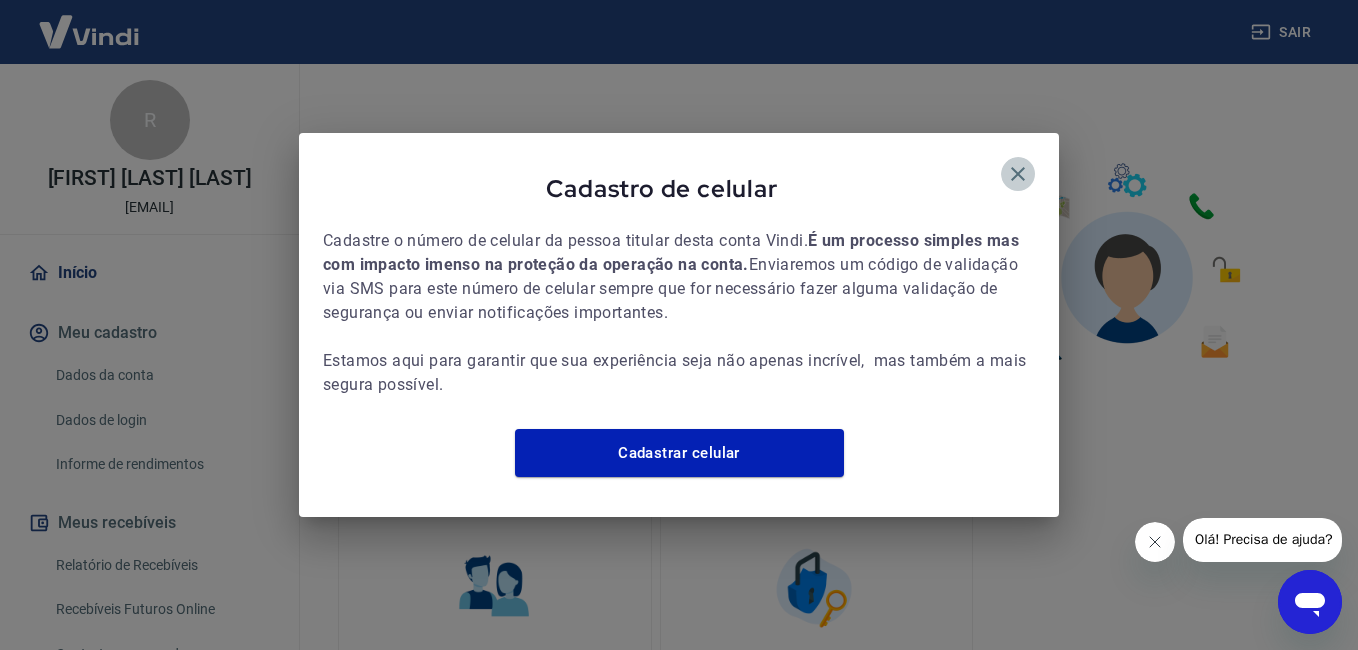 click 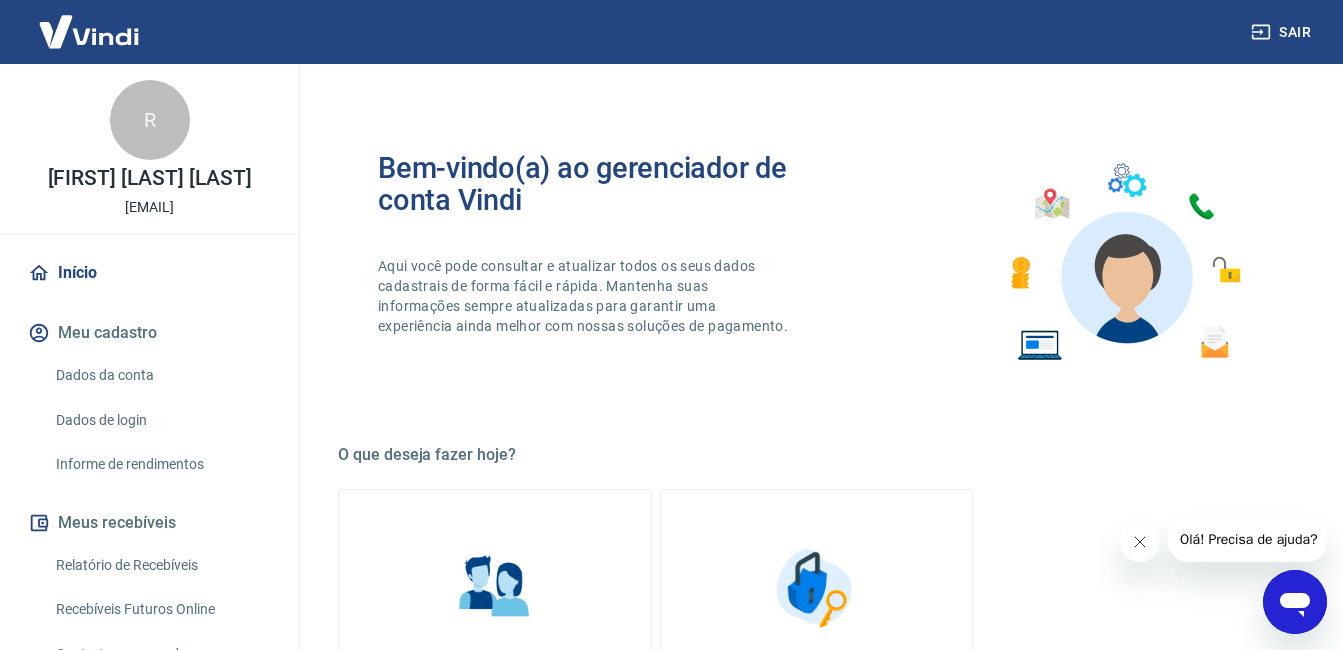 click on "Sair" at bounding box center (1283, 32) 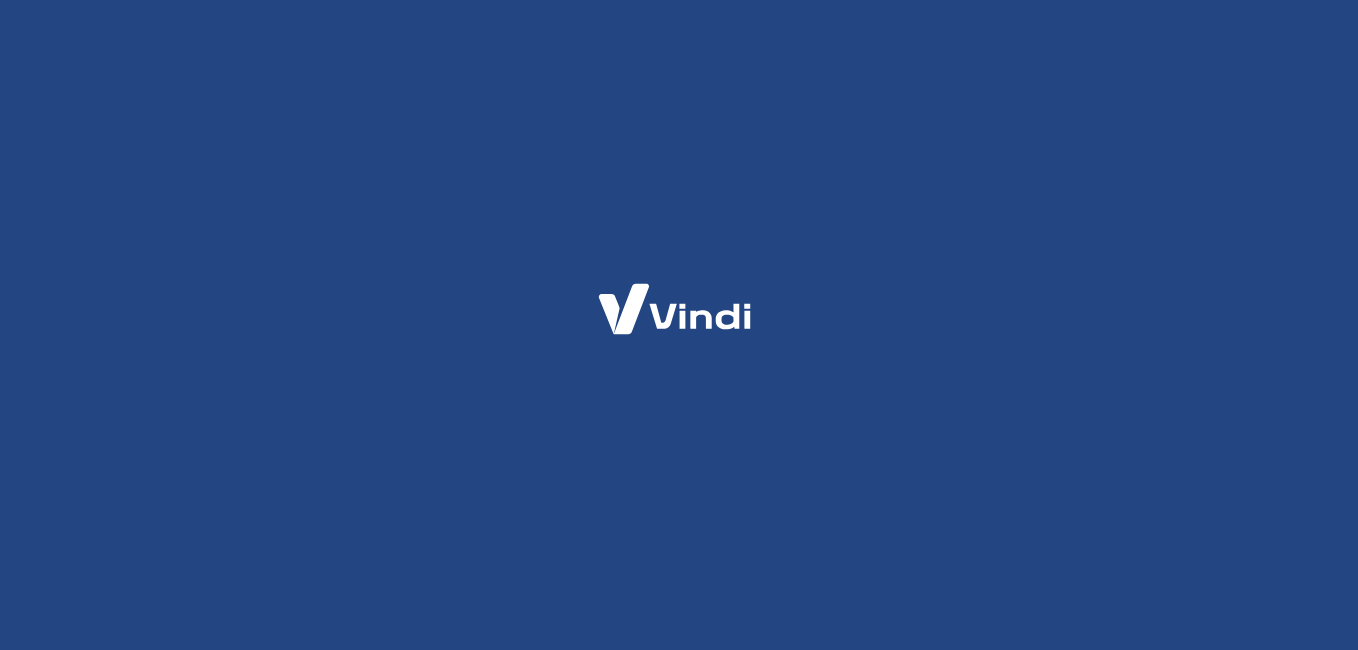 scroll, scrollTop: 0, scrollLeft: 0, axis: both 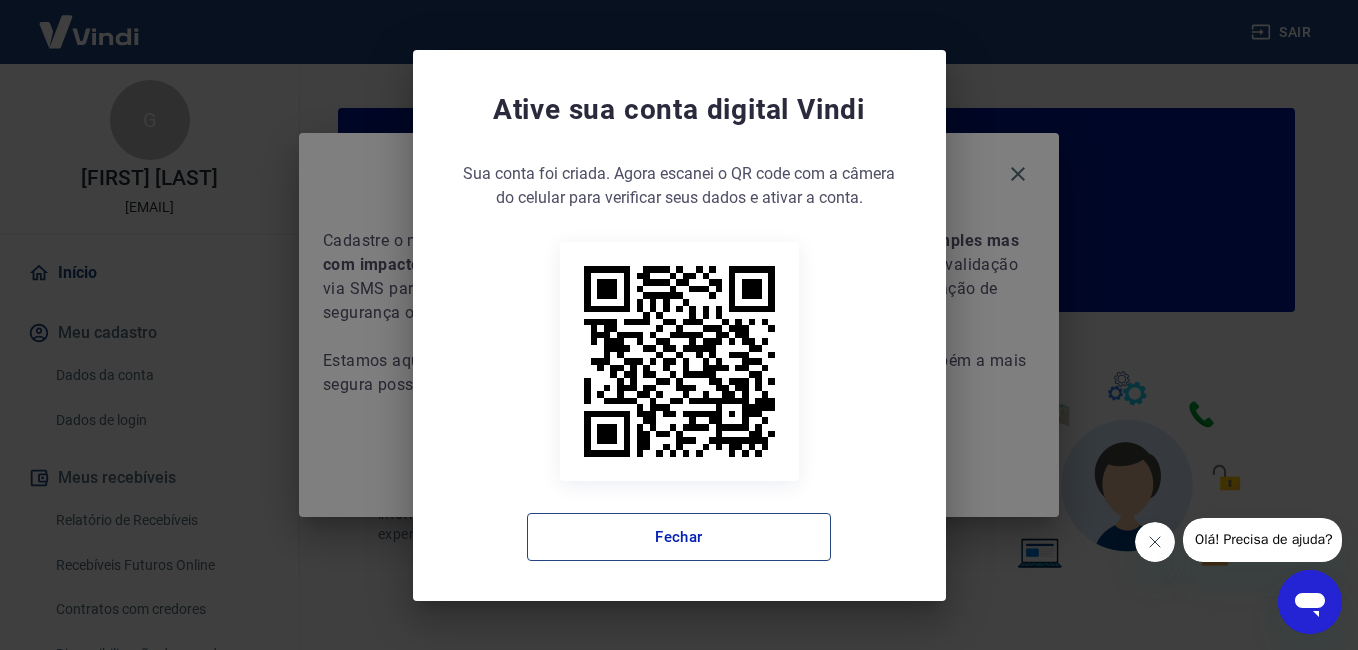 click on "Fechar" at bounding box center (679, 537) 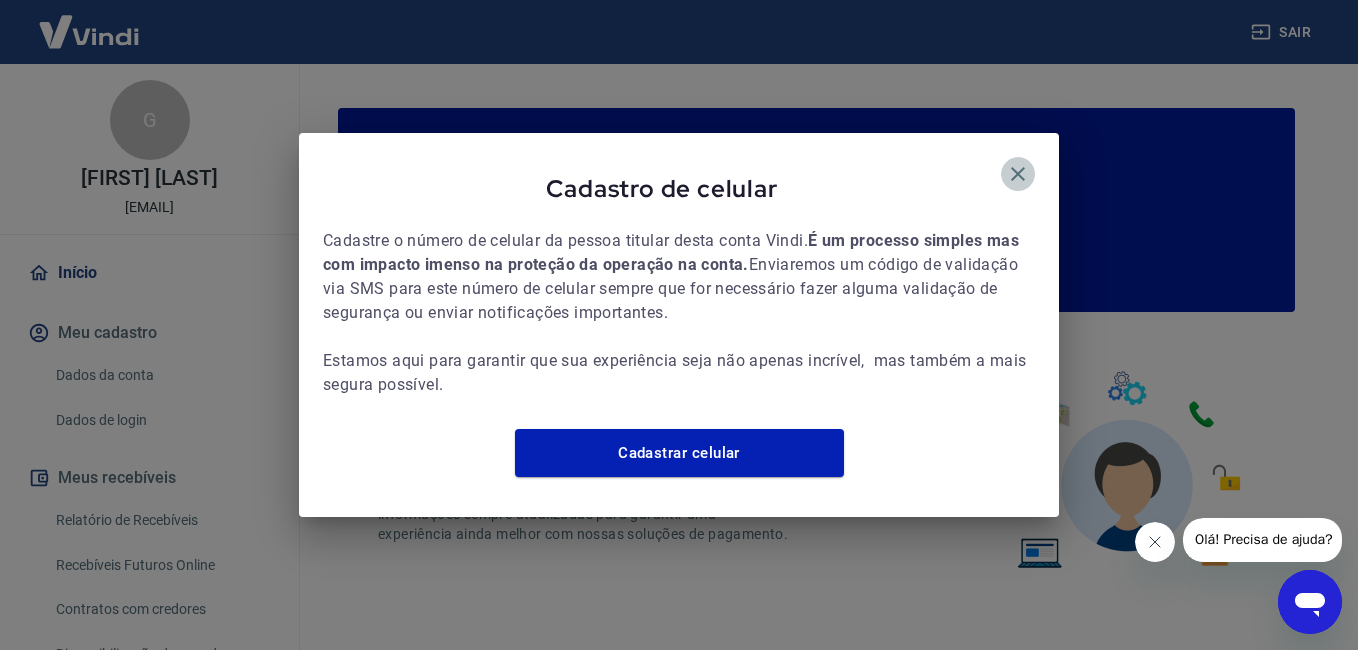 click 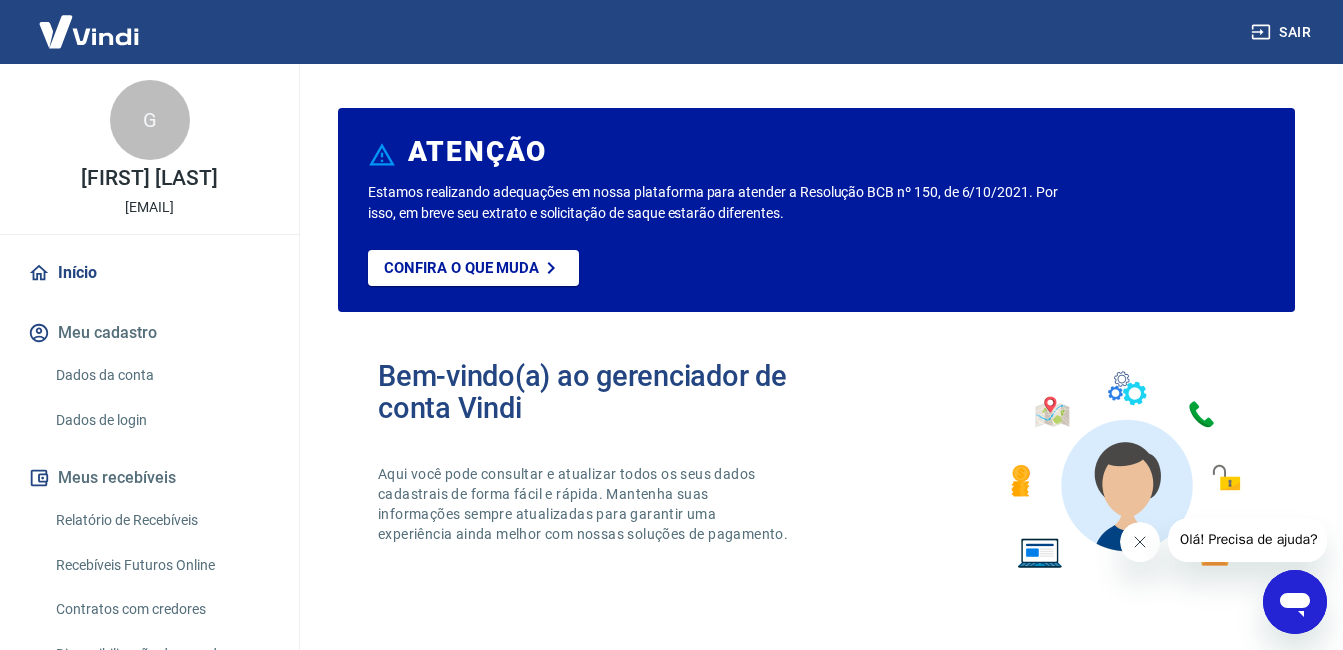 click on "Início" at bounding box center [149, 273] 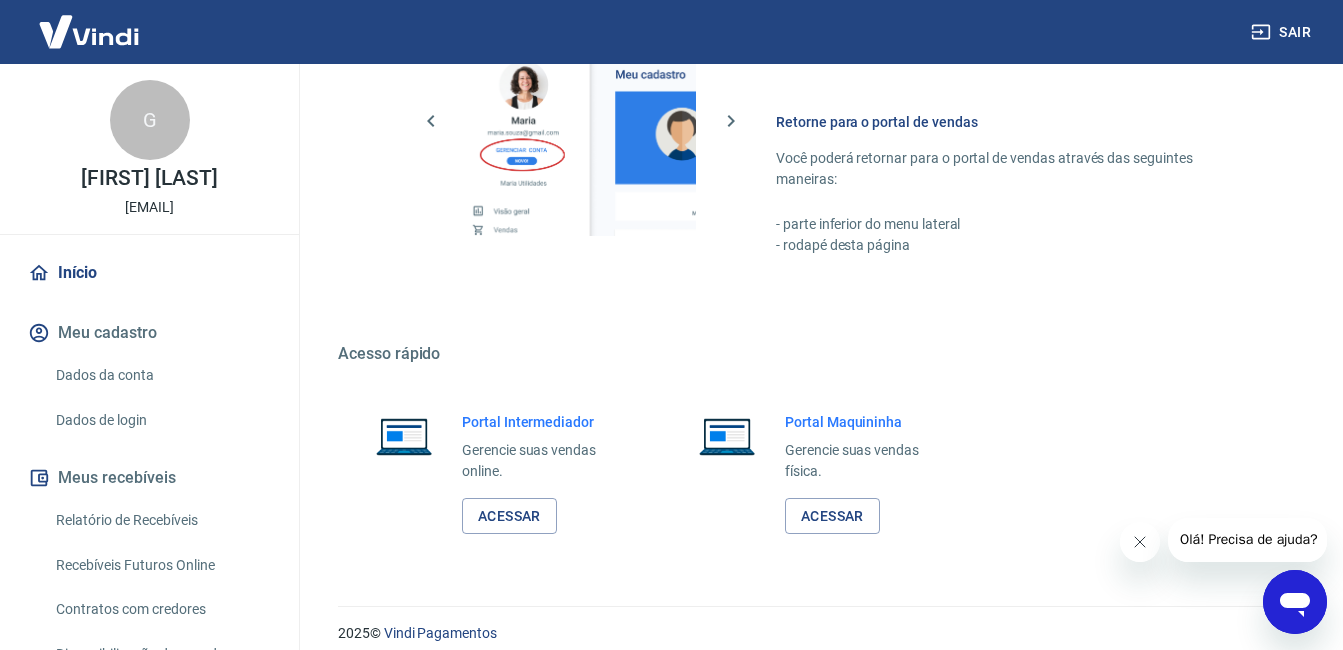 scroll, scrollTop: 1195, scrollLeft: 0, axis: vertical 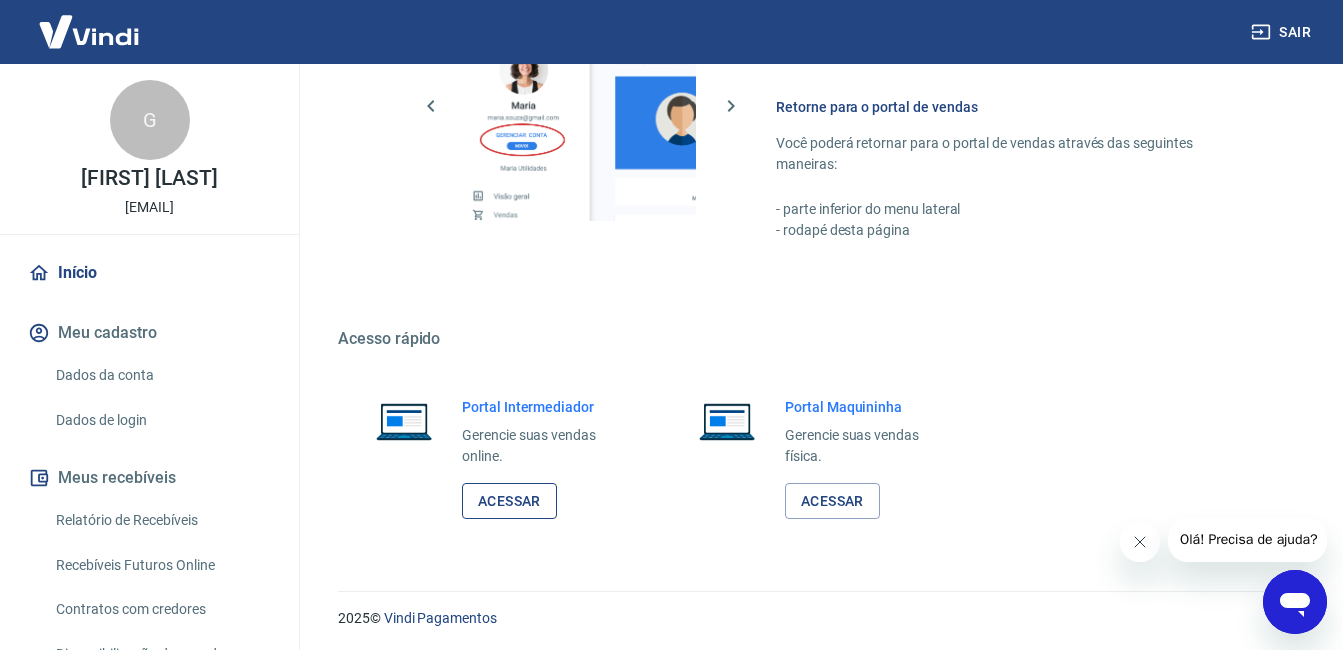 click on "Acessar" at bounding box center [509, 501] 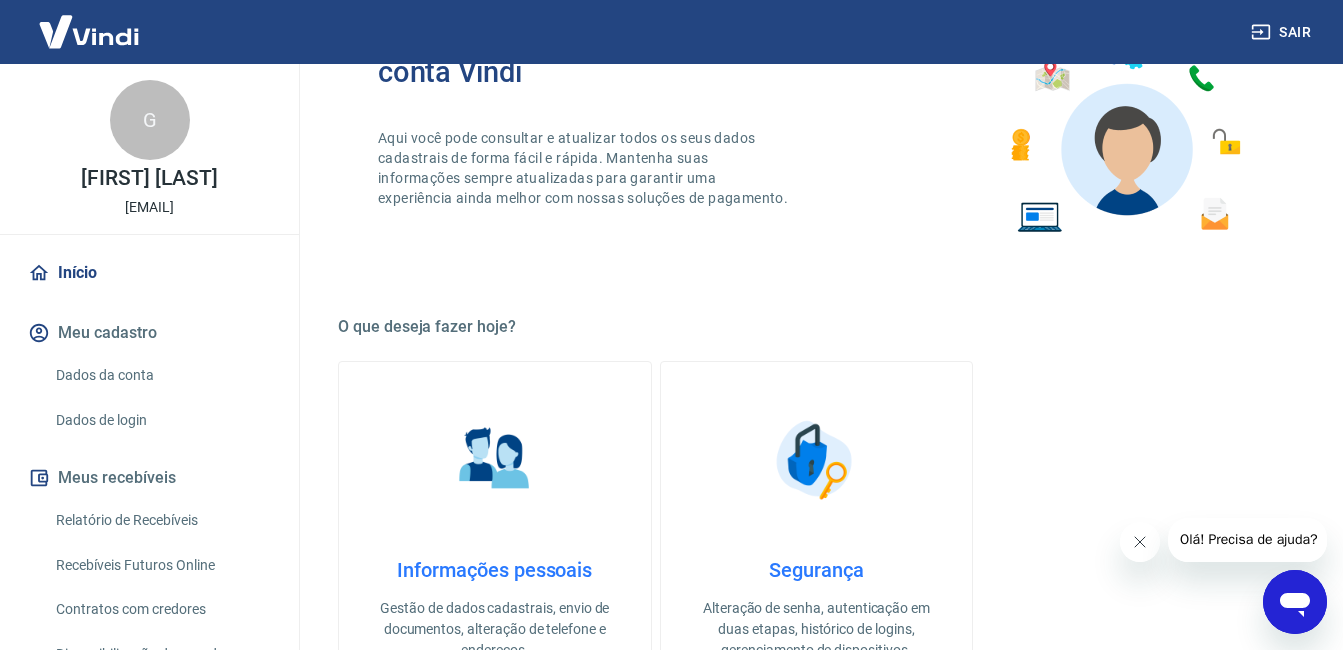 scroll, scrollTop: 0, scrollLeft: 0, axis: both 